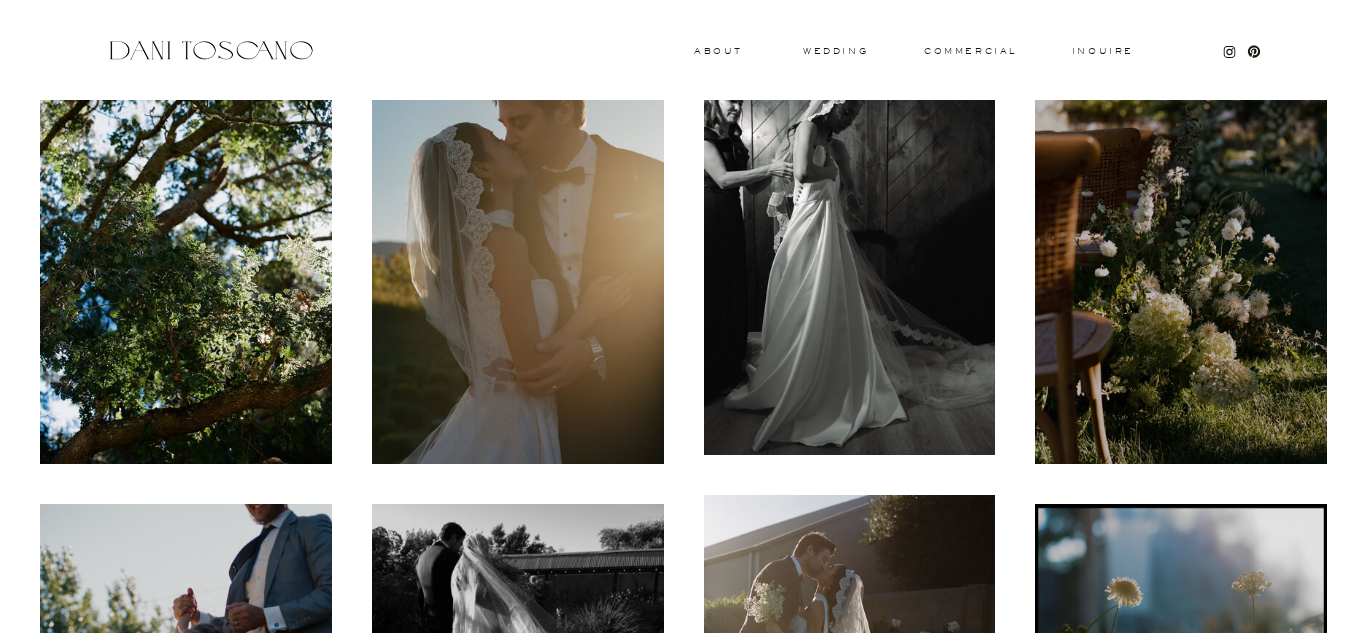 scroll, scrollTop: 21, scrollLeft: 0, axis: vertical 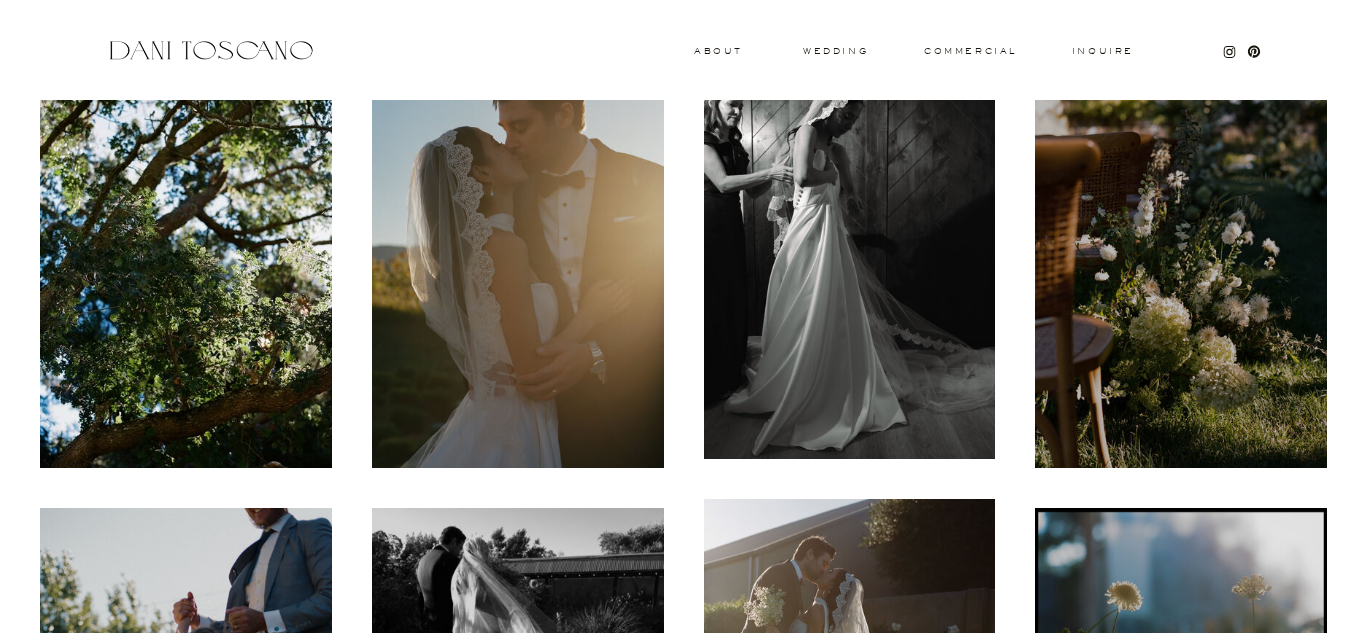 click at bounding box center [1181, 269] 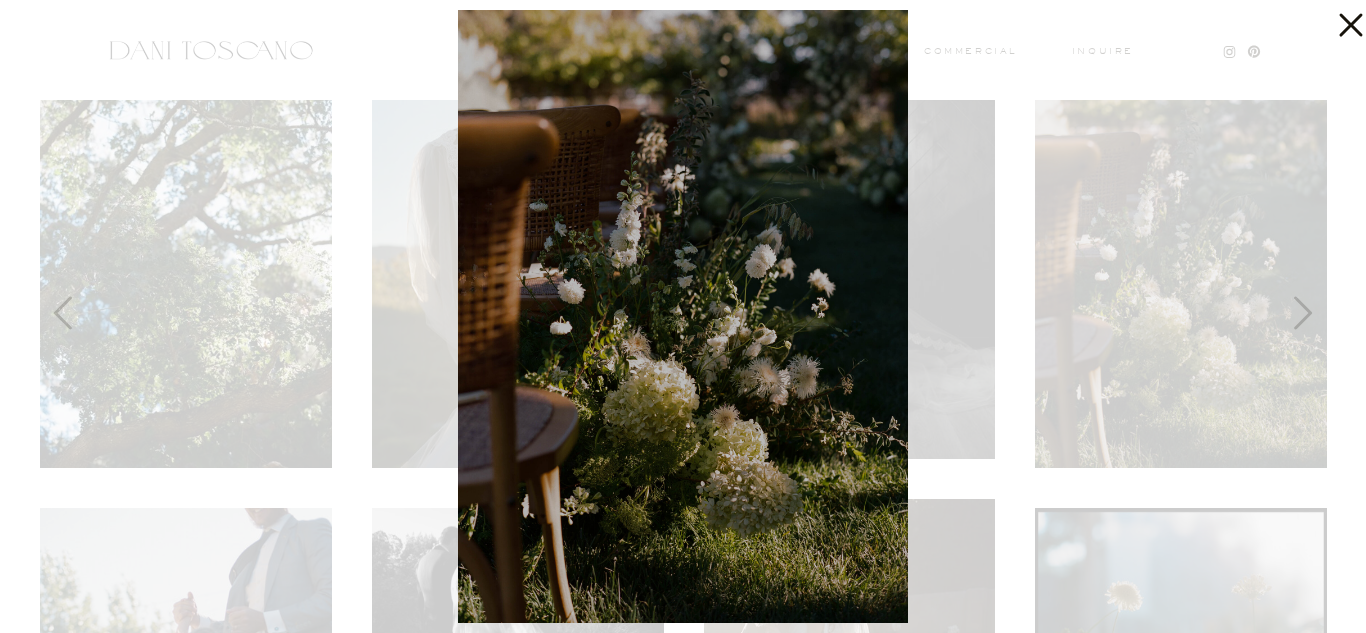 click 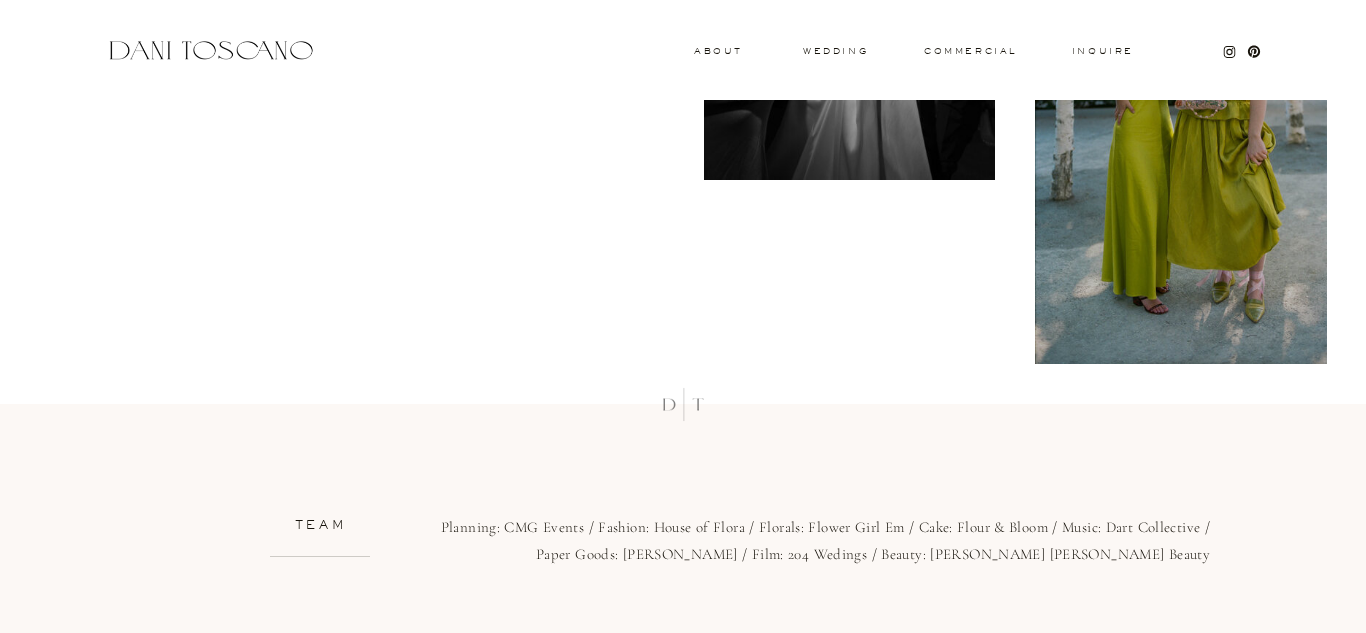 scroll, scrollTop: 10775, scrollLeft: 0, axis: vertical 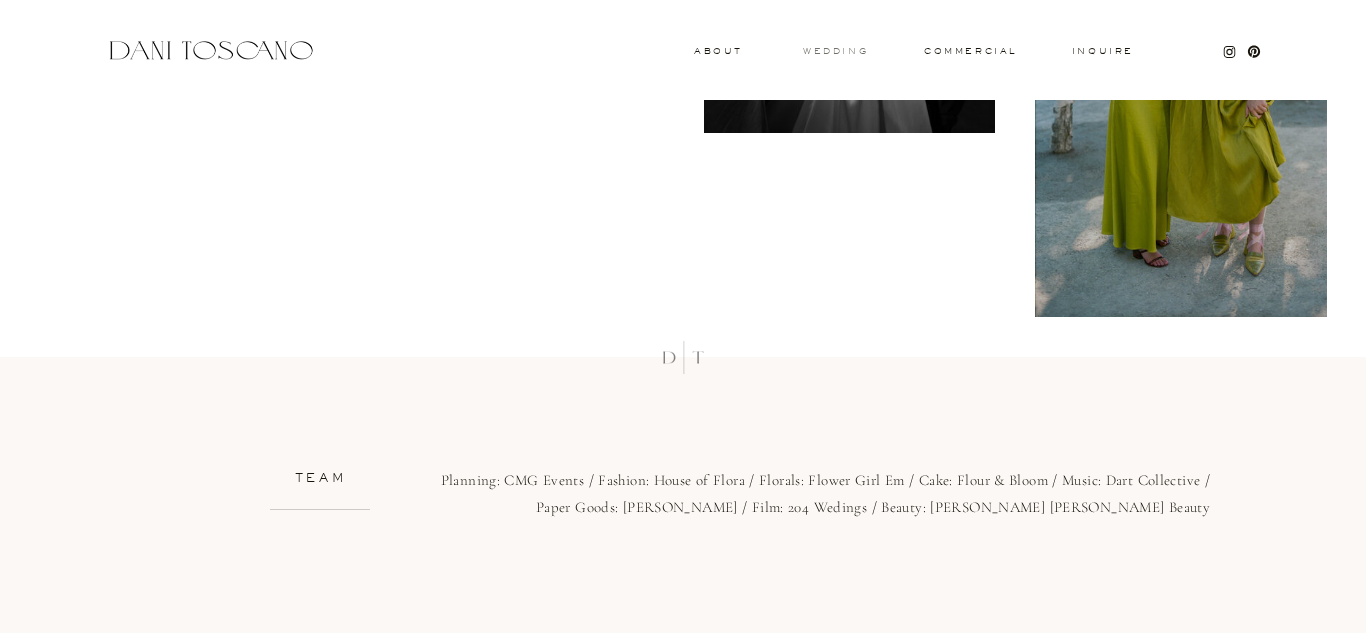 click on "wedding" at bounding box center [835, 50] 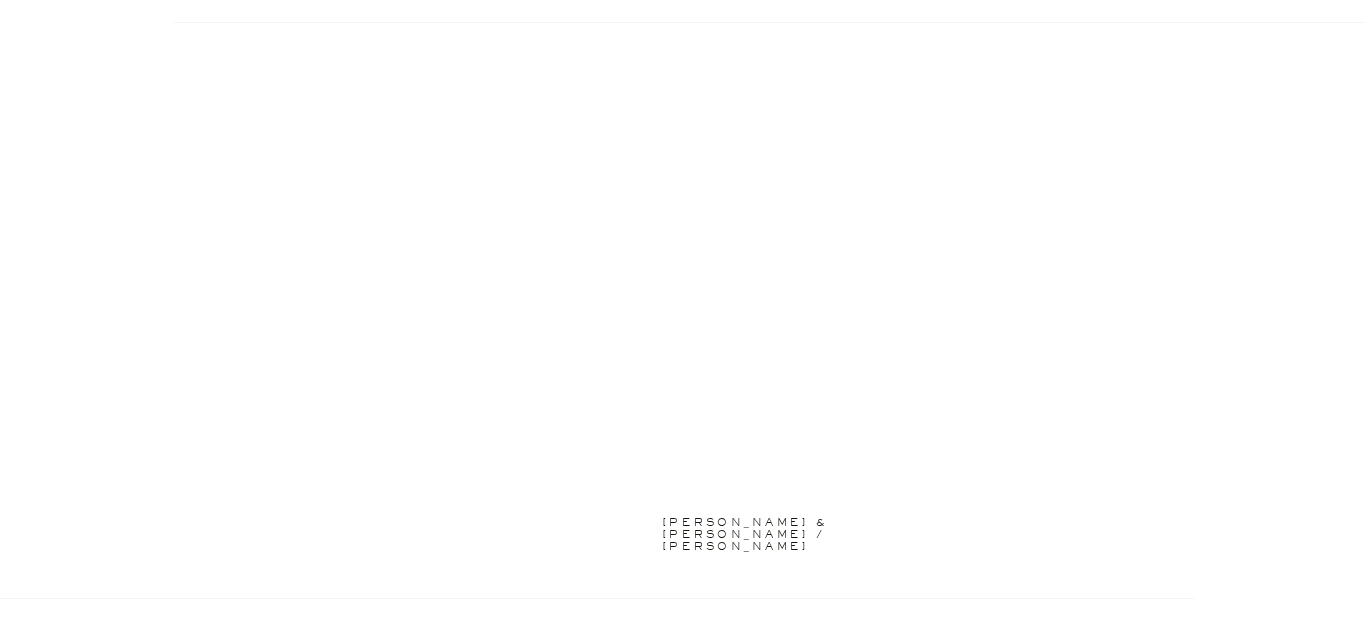 scroll, scrollTop: 2389, scrollLeft: 0, axis: vertical 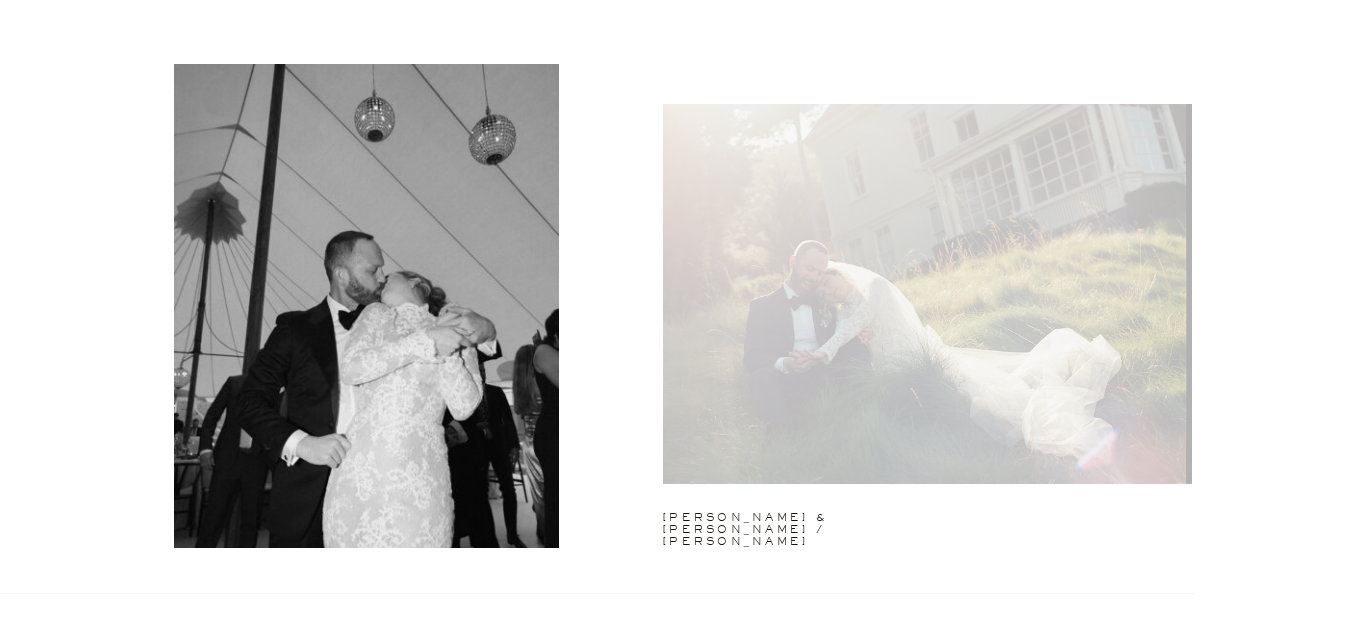 click at bounding box center [927, 294] 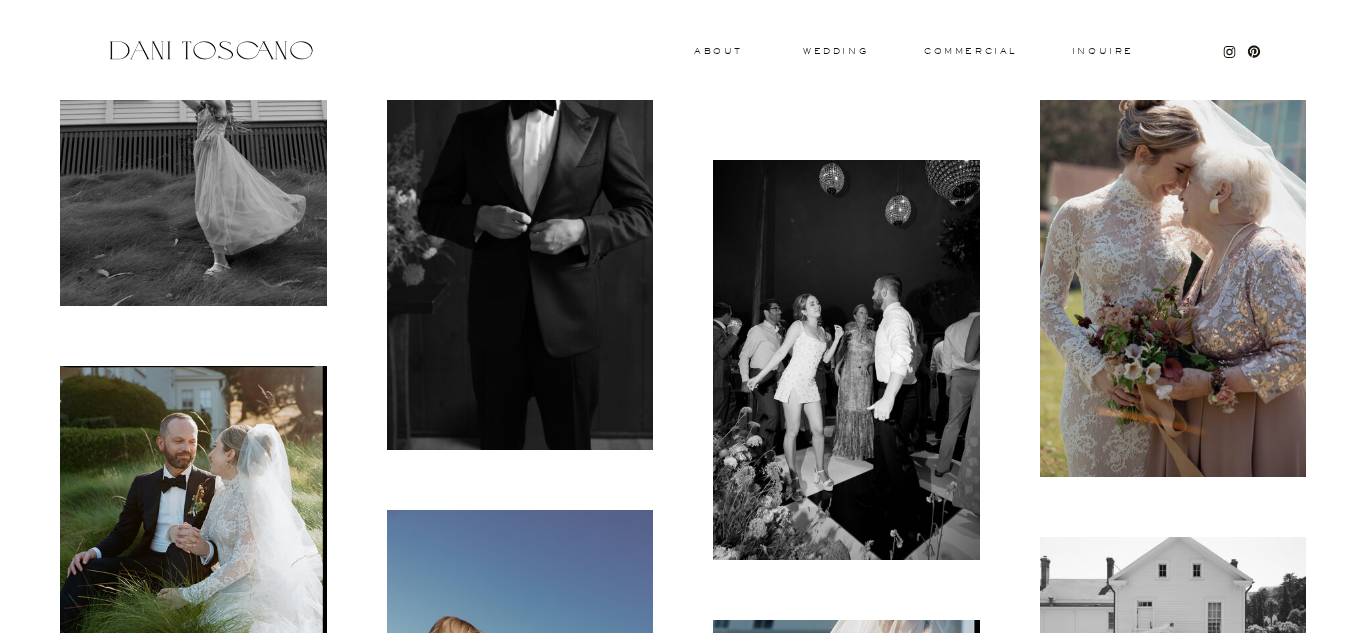scroll, scrollTop: 3706, scrollLeft: 0, axis: vertical 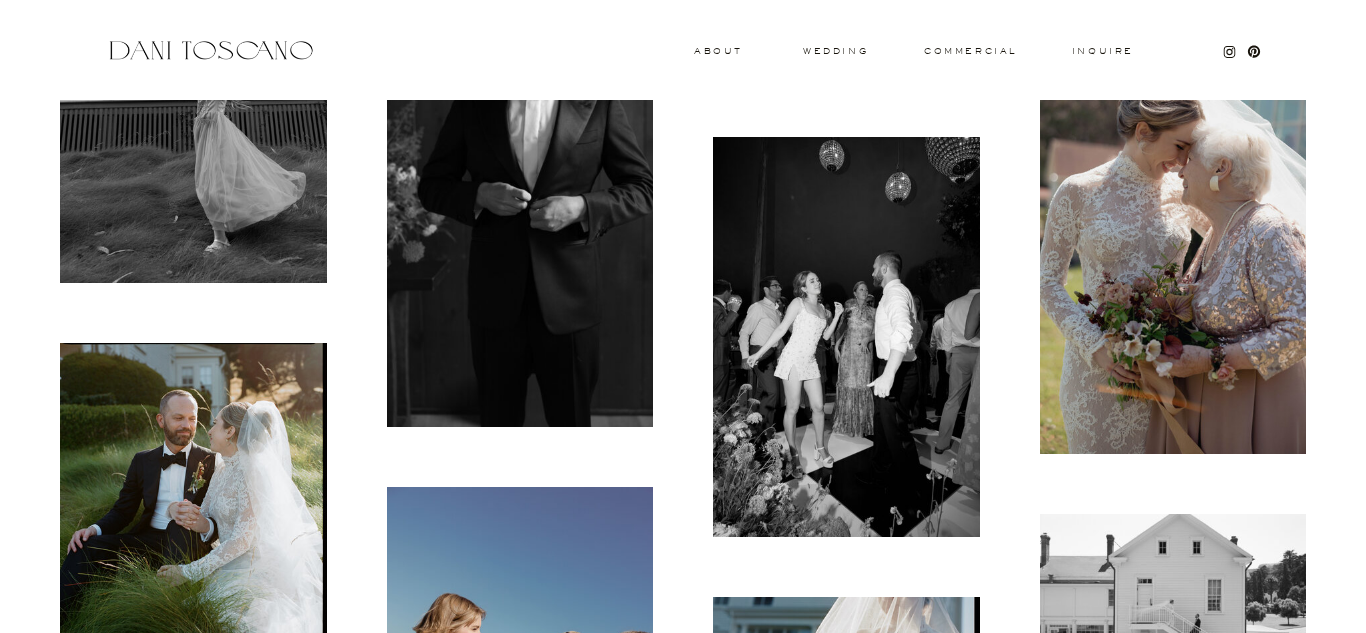 click at bounding box center [1173, 254] 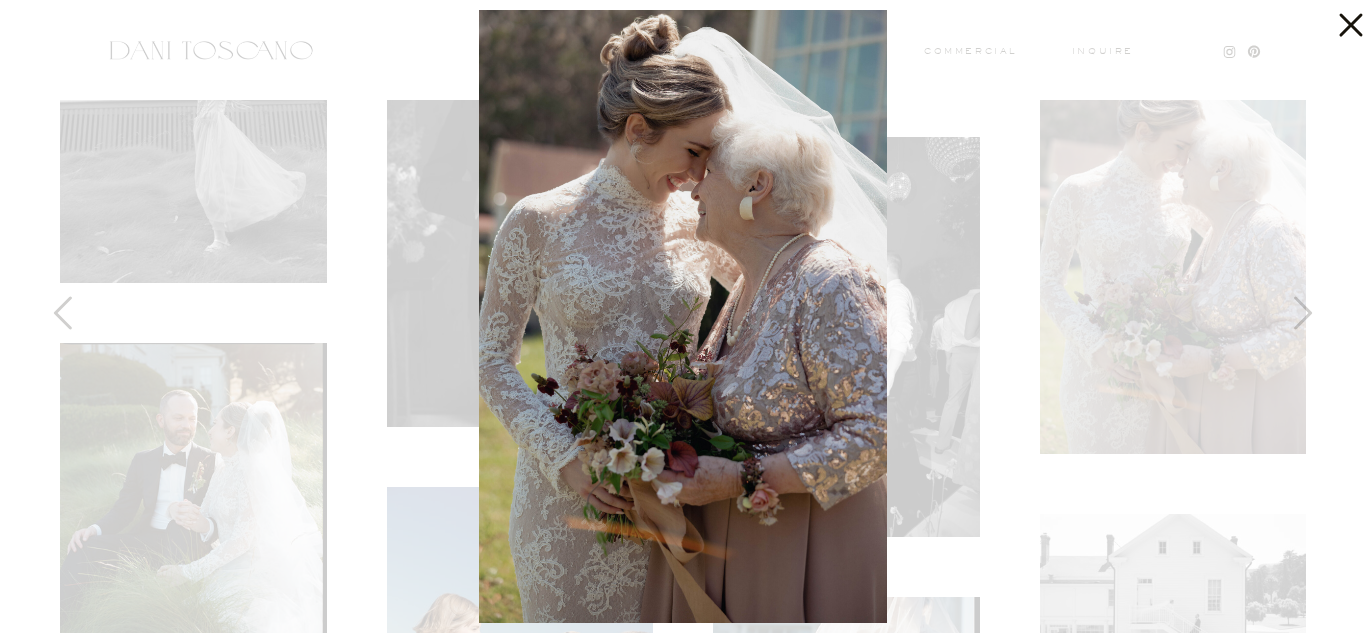 click 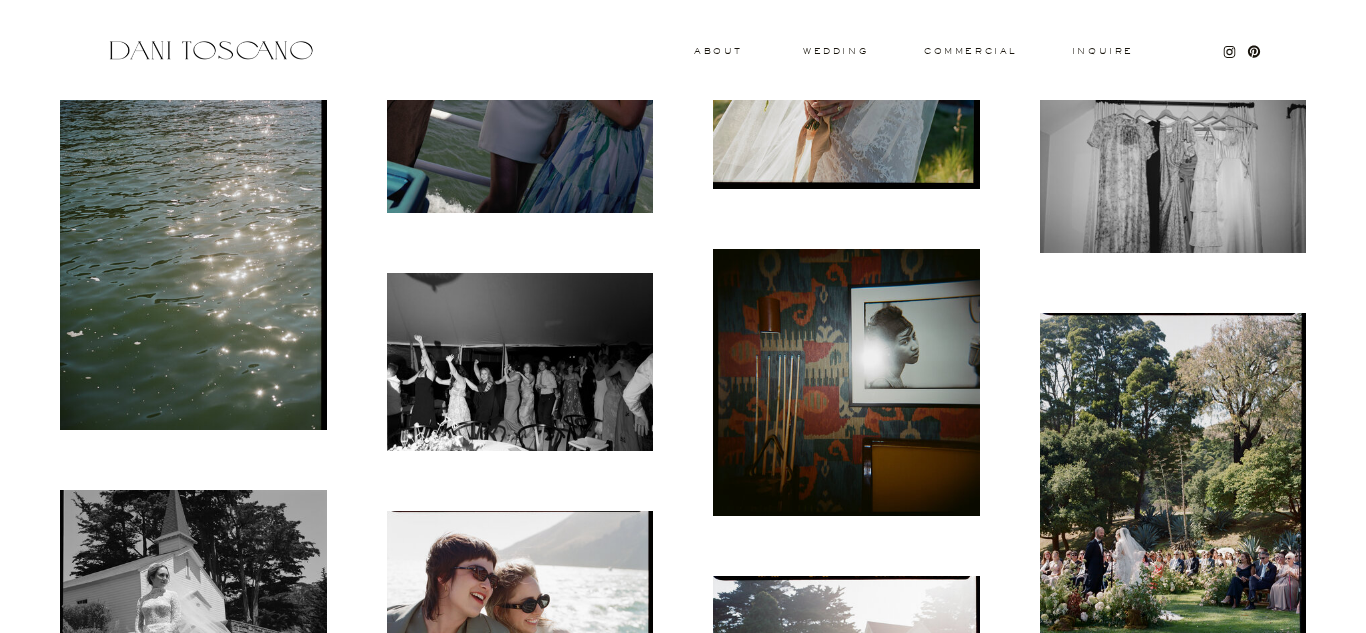 scroll, scrollTop: 4643, scrollLeft: 0, axis: vertical 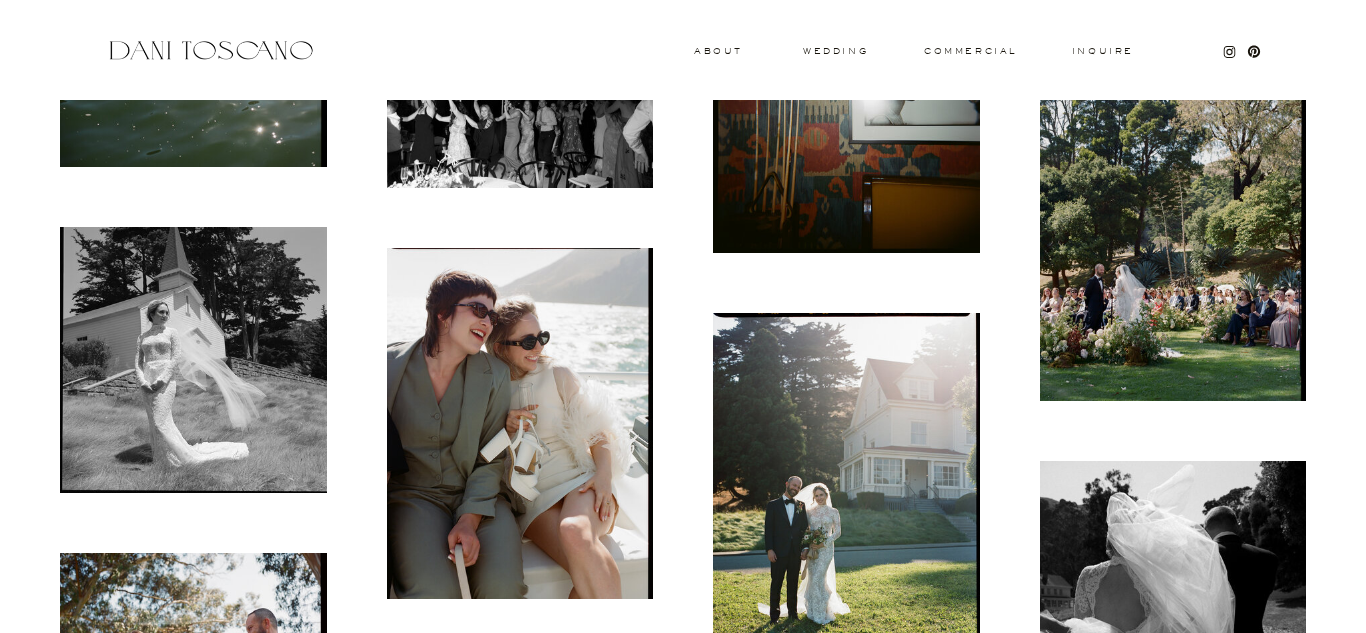 click at bounding box center (1173, 225) 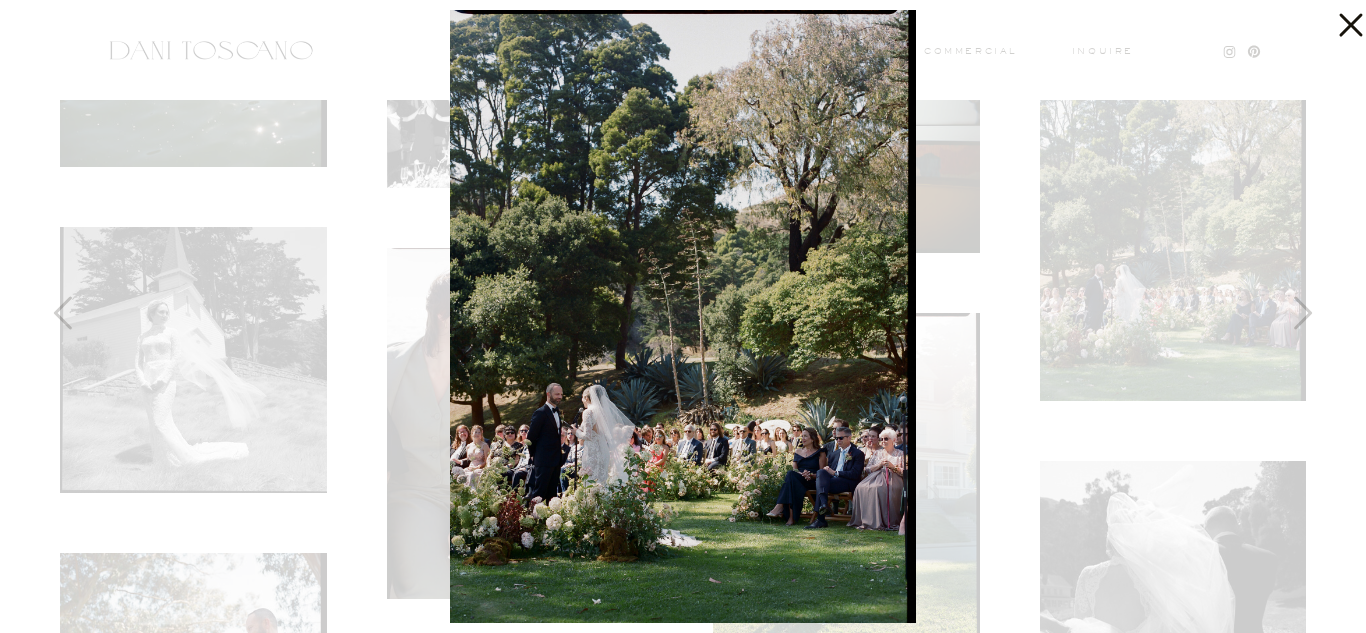 click 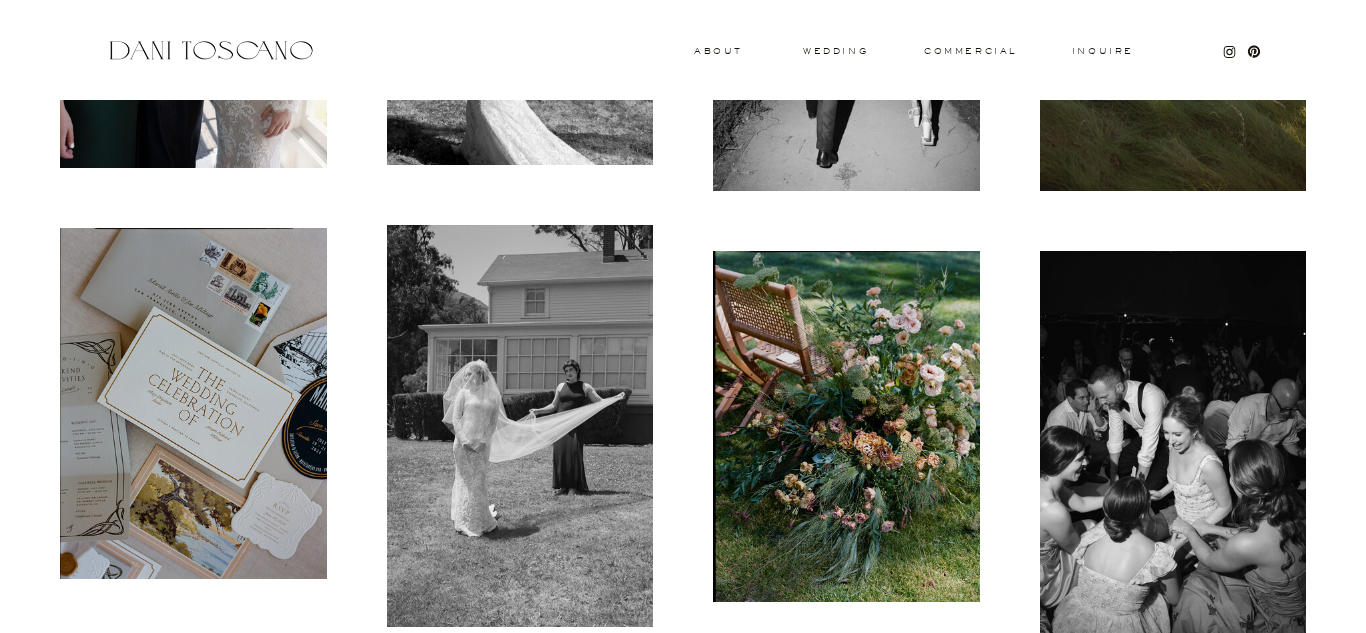 scroll, scrollTop: 7509, scrollLeft: 0, axis: vertical 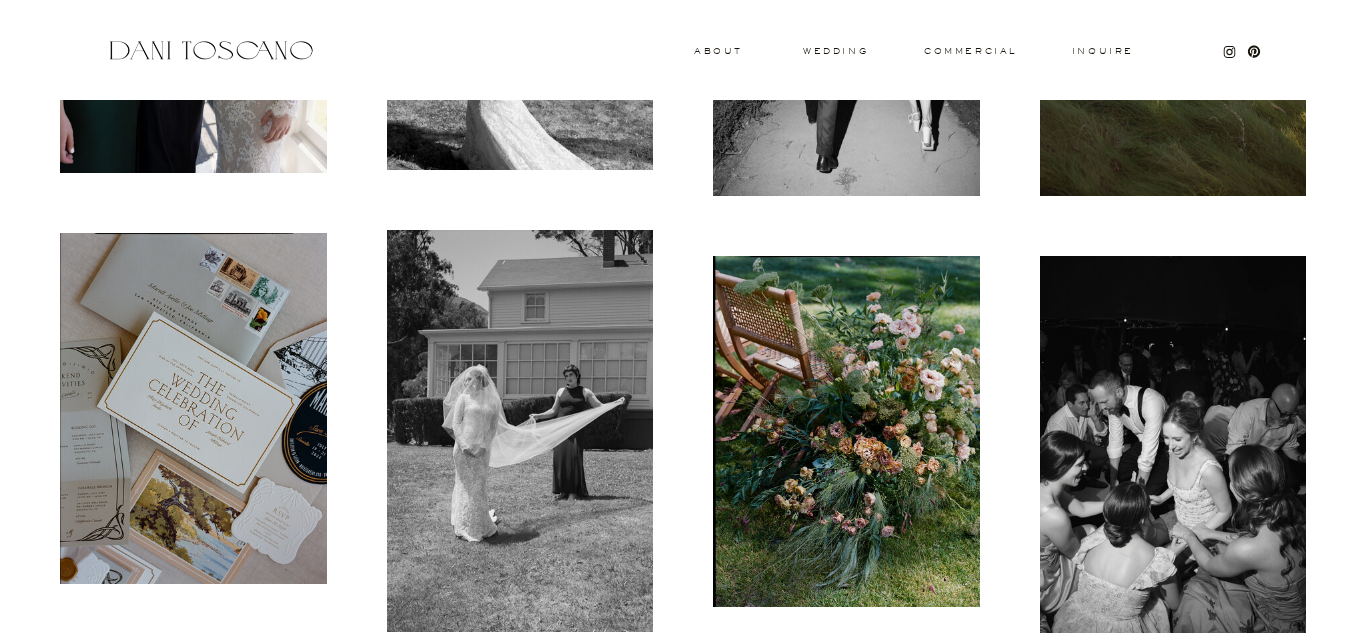 click at bounding box center (846, 431) 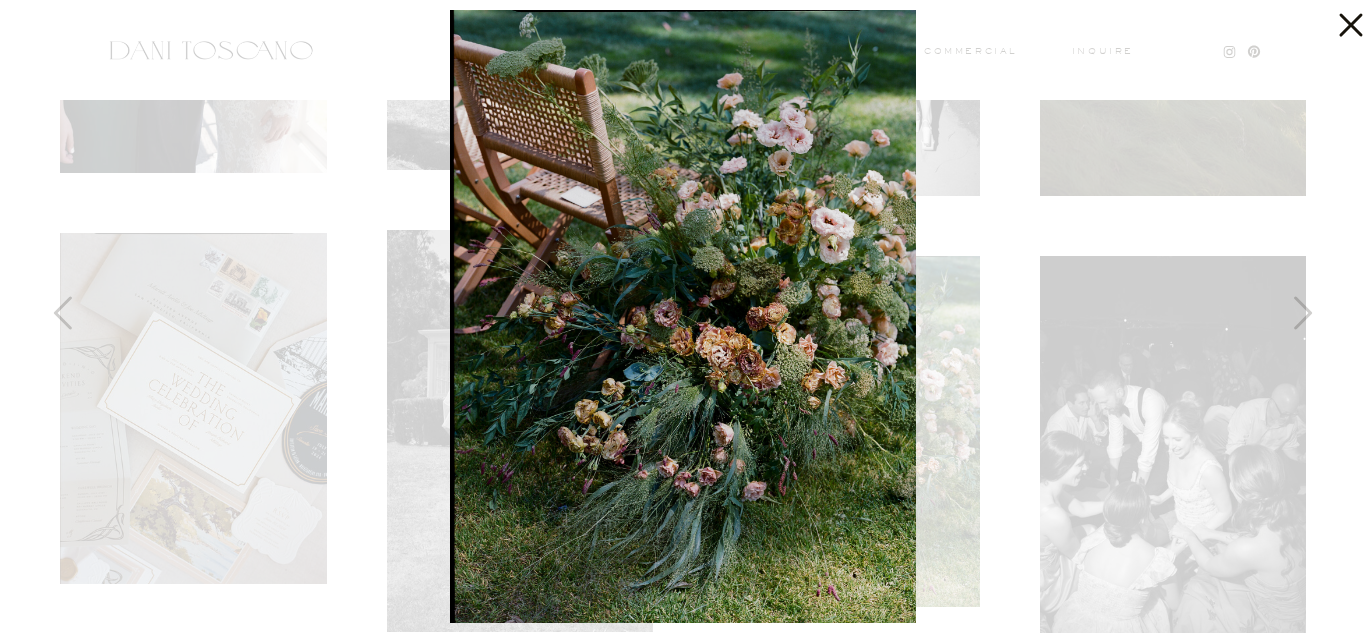 click on "Inquire commercial wedding About
marell & joe Marell and Joe were married in Sausalito during the heart of summer, focusing on what mattered most: spending quality time together and being present with their loved ones. The festivities were exceptional, featuring a private boat ride that spanned from Sausalito to Tiburon, a ceremony eloquently officiated by Joe’s best friend, a 1920s speakeasy-inspired design by Downey Street Events, and an exceptional party with classic hits performed by The Shrines. sausalito, california previous next team Planning: Downey Street / Florals: Unwritten Floral / Music: Dart Collective / Paper Goods: Carta Plena / Beauty: Sherrie Long portfolio about inquire  ↑ back to top © dani toscano home
↑ back to top Inquire commercial wedding About
Inquire Blog Portfolio About
weddings engagement editorial" at bounding box center (683, -967) 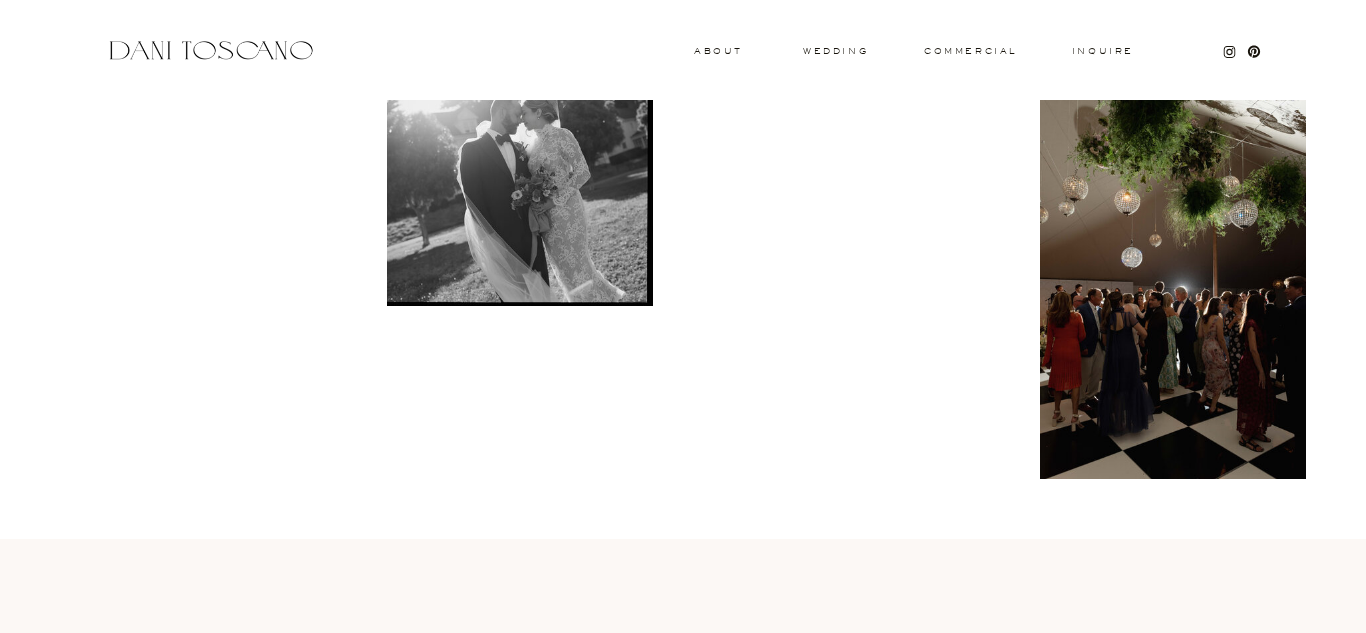 scroll, scrollTop: 12173, scrollLeft: 0, axis: vertical 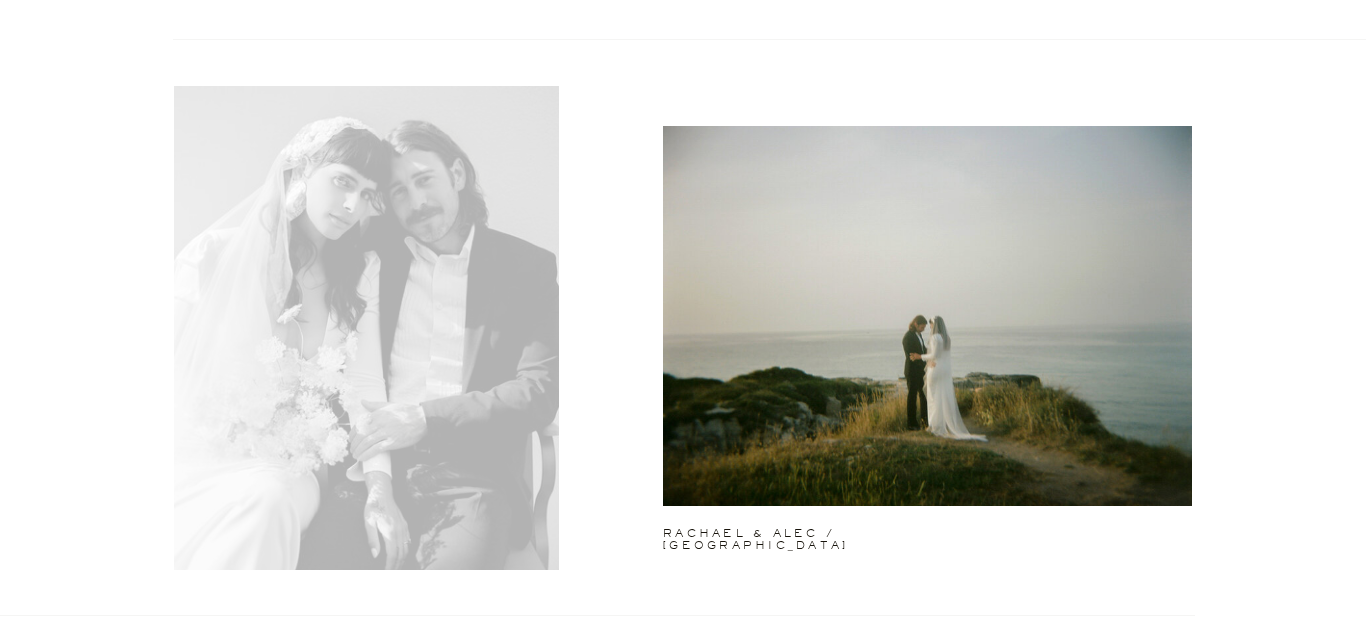 click at bounding box center (366, 328) 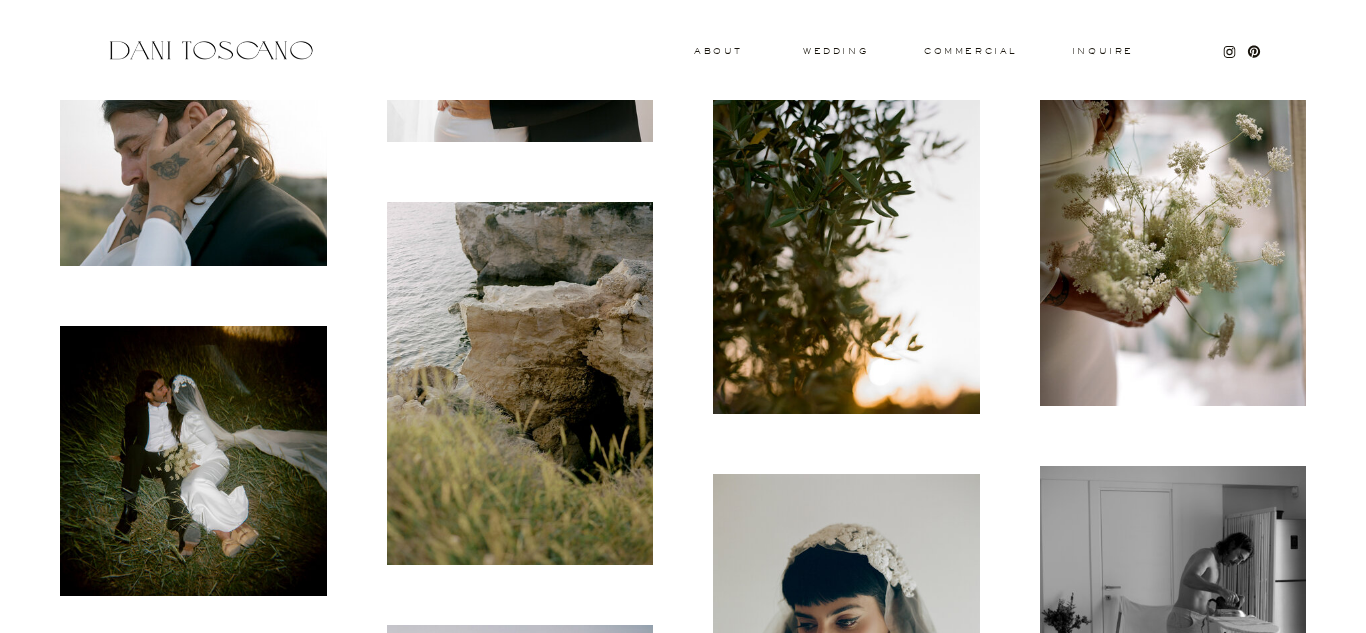 scroll, scrollTop: 4170, scrollLeft: 0, axis: vertical 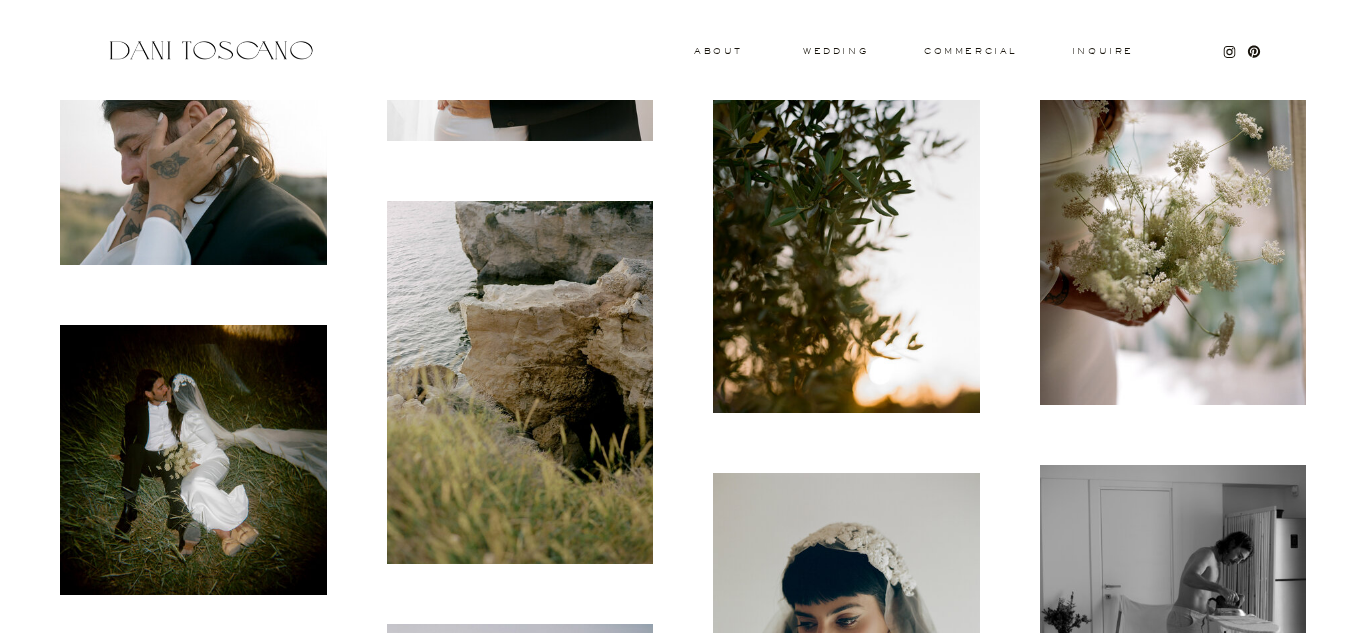 click at bounding box center [1173, 223] 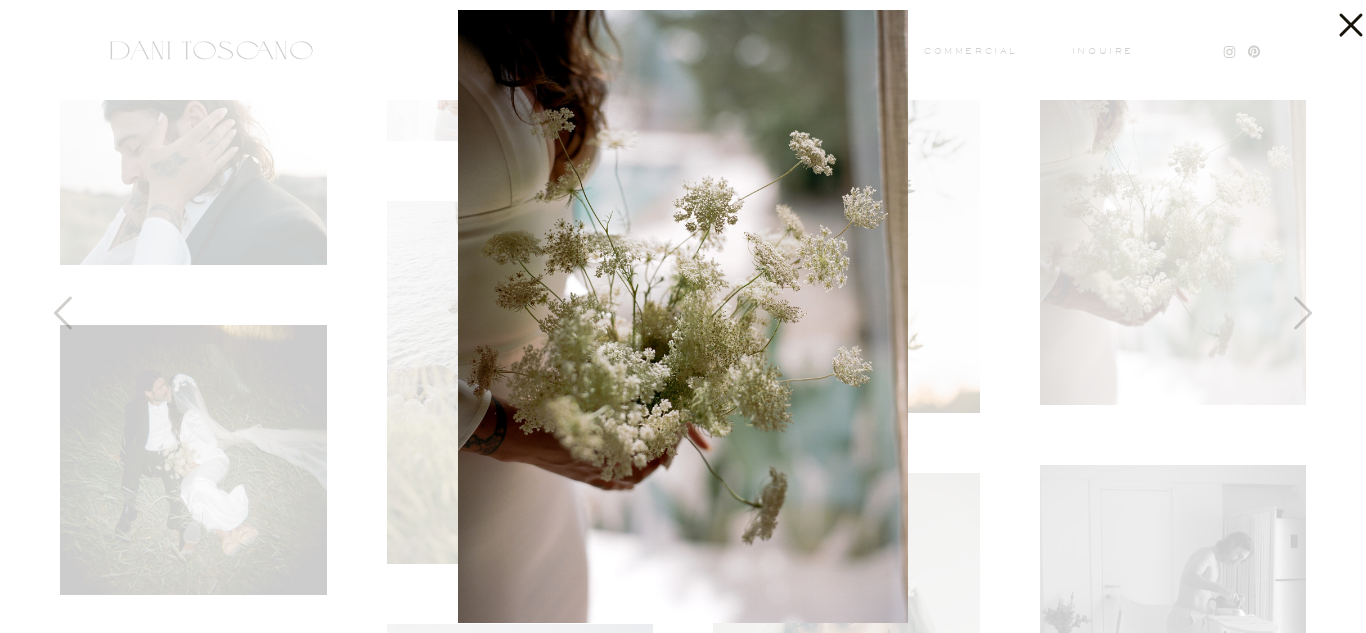 click 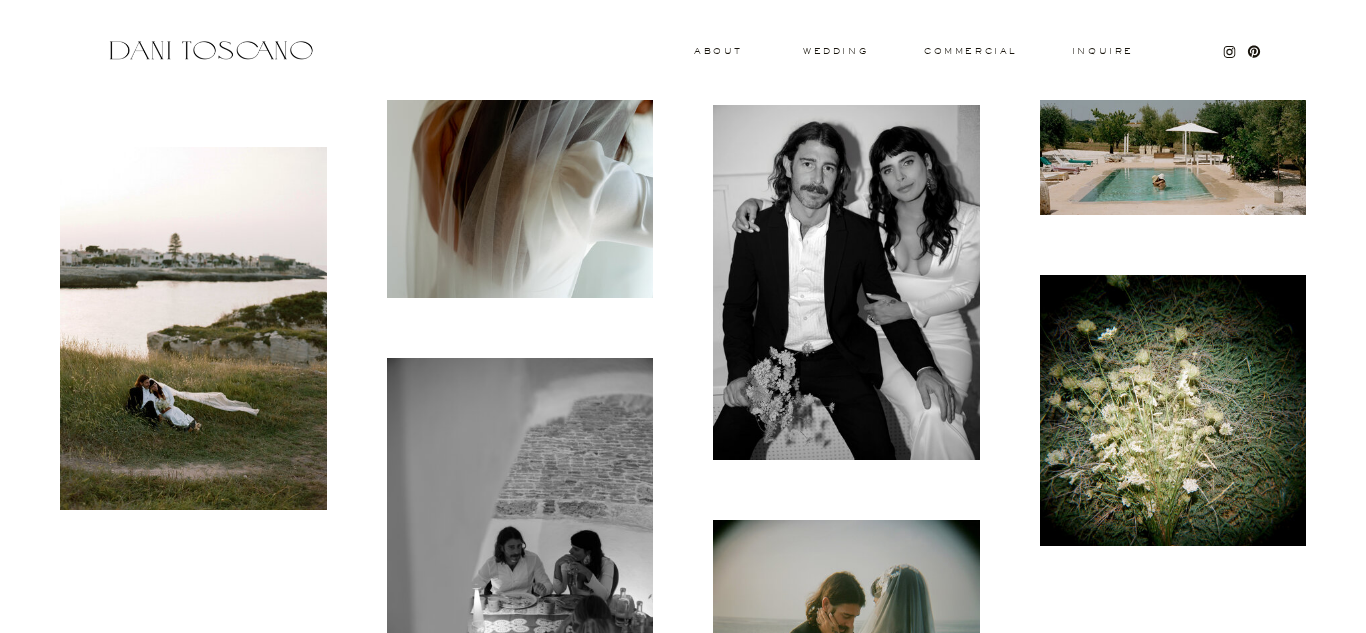 scroll, scrollTop: 10592, scrollLeft: 0, axis: vertical 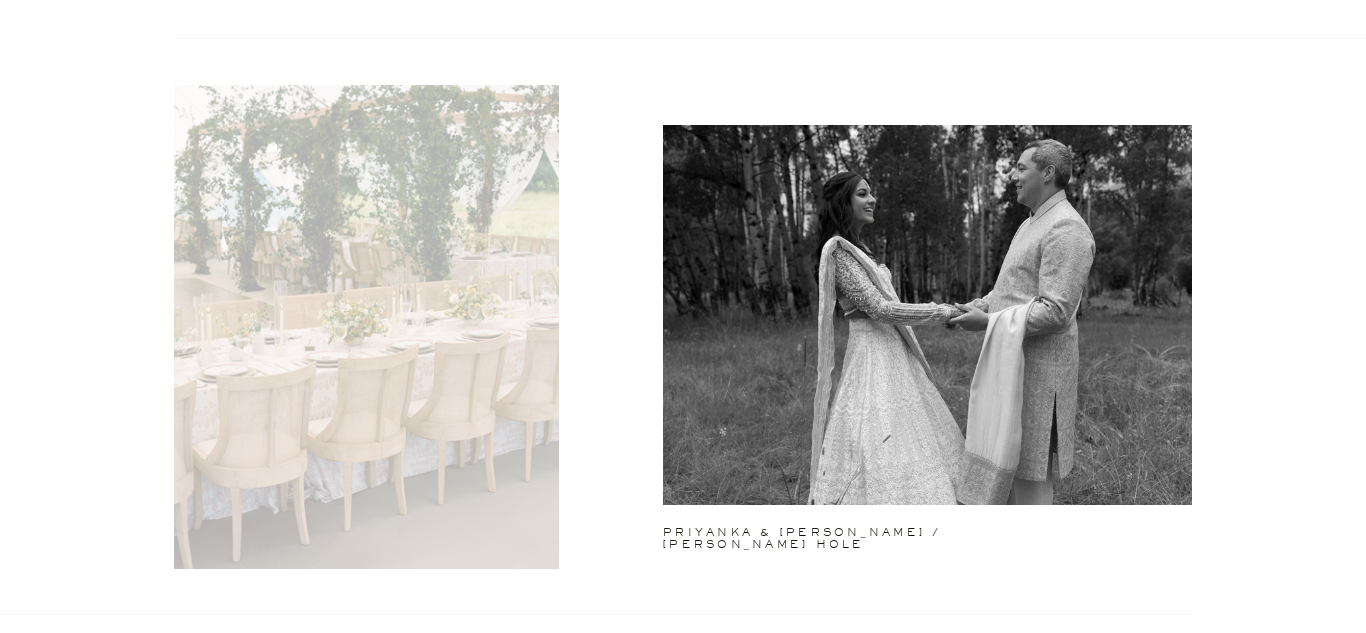 click at bounding box center [366, 327] 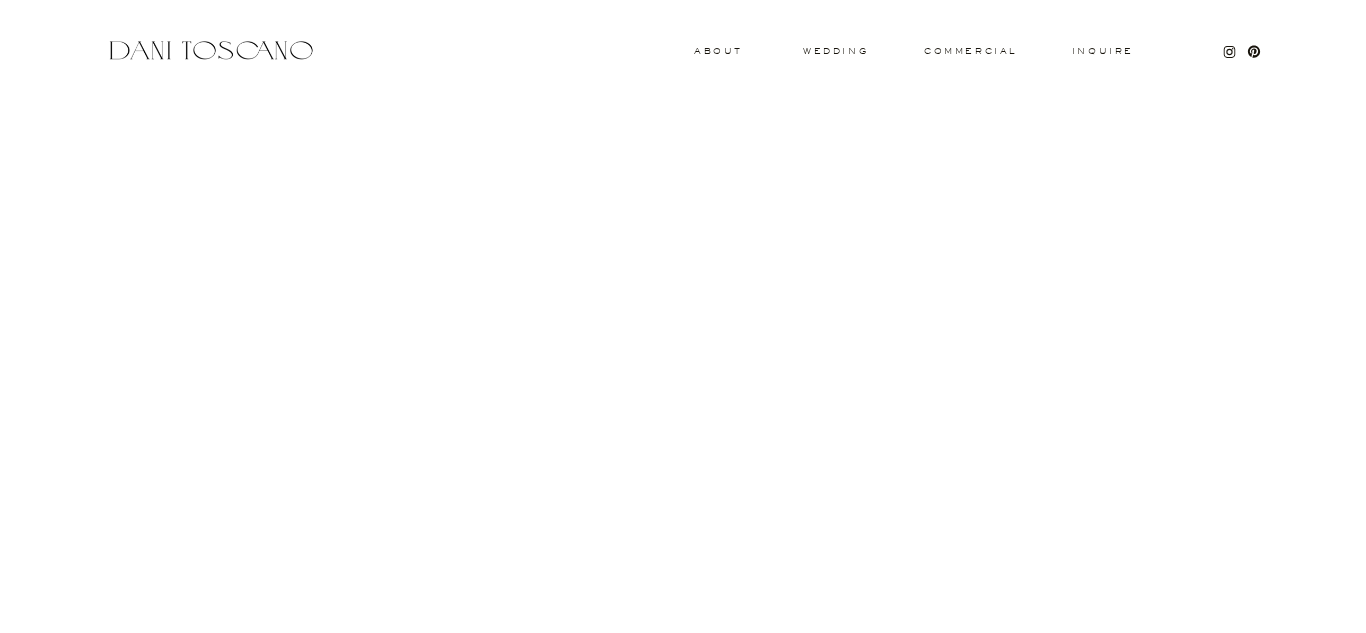 scroll, scrollTop: 7369, scrollLeft: 0, axis: vertical 